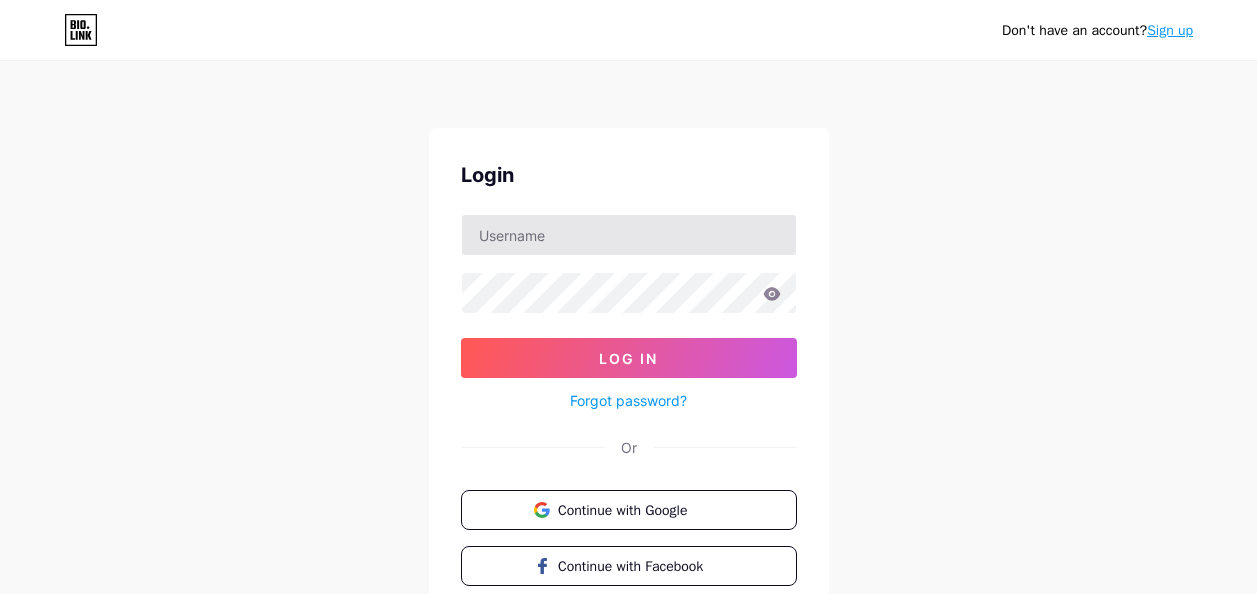 scroll, scrollTop: 0, scrollLeft: 0, axis: both 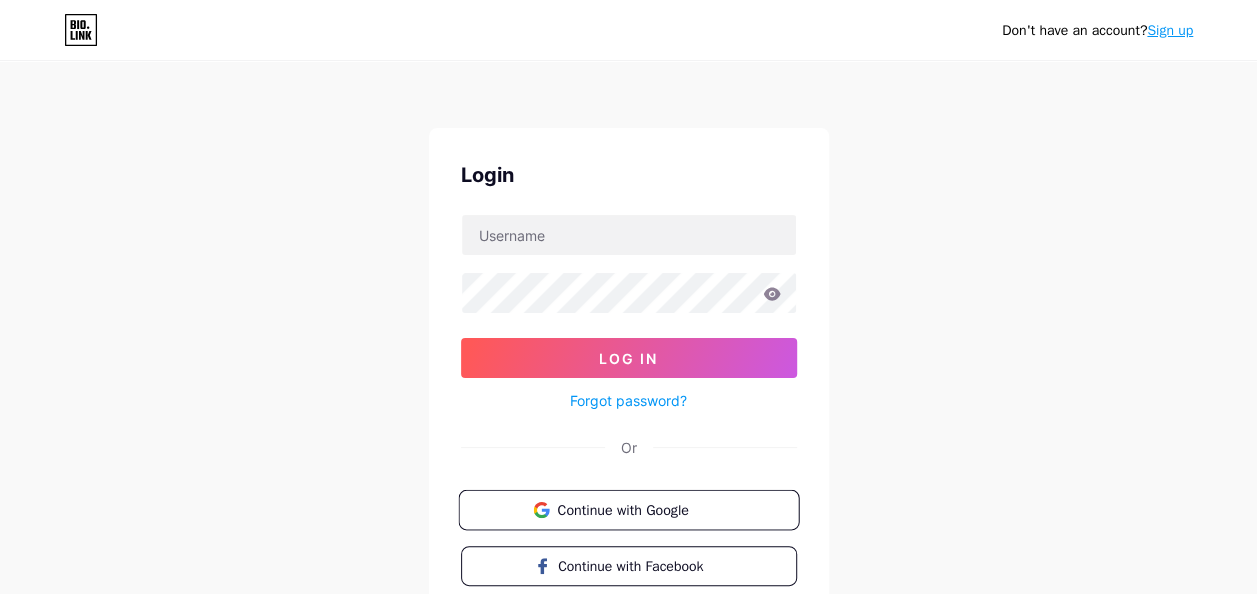 click on "Continue with Google" at bounding box center (640, 509) 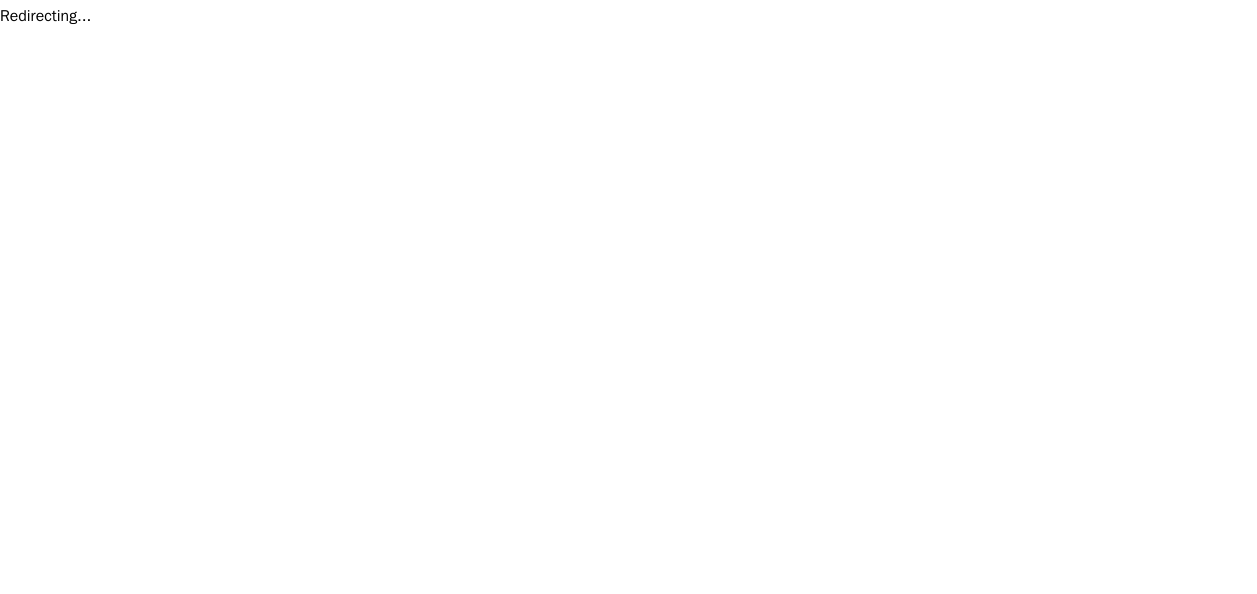 scroll, scrollTop: 0, scrollLeft: 0, axis: both 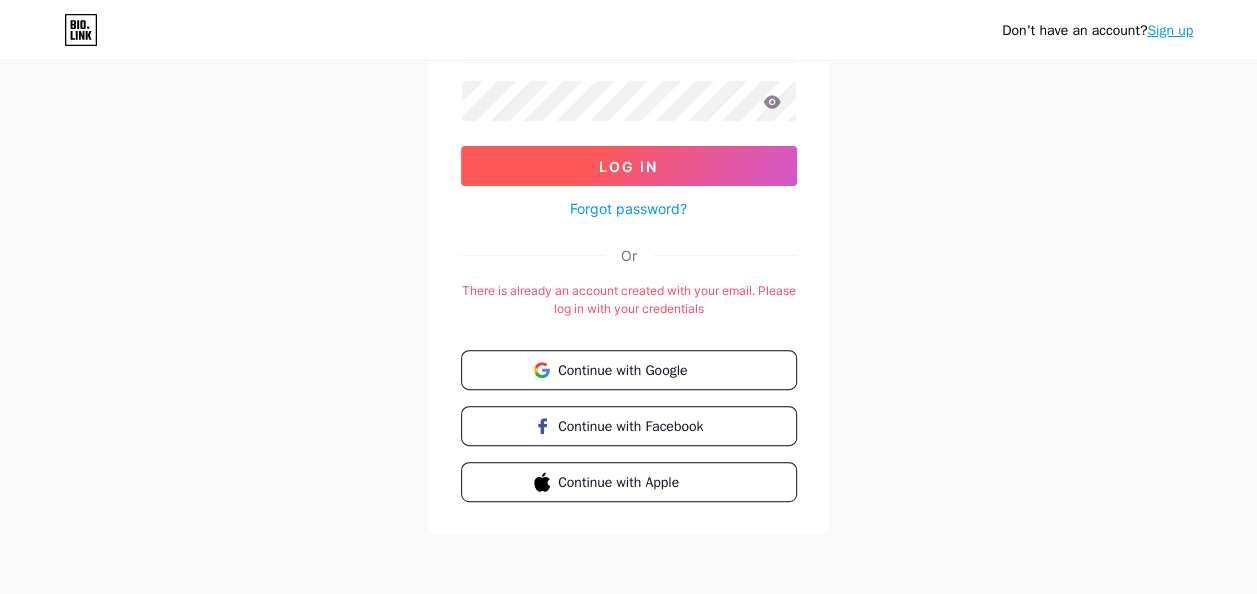 click on "Log In" at bounding box center [628, 166] 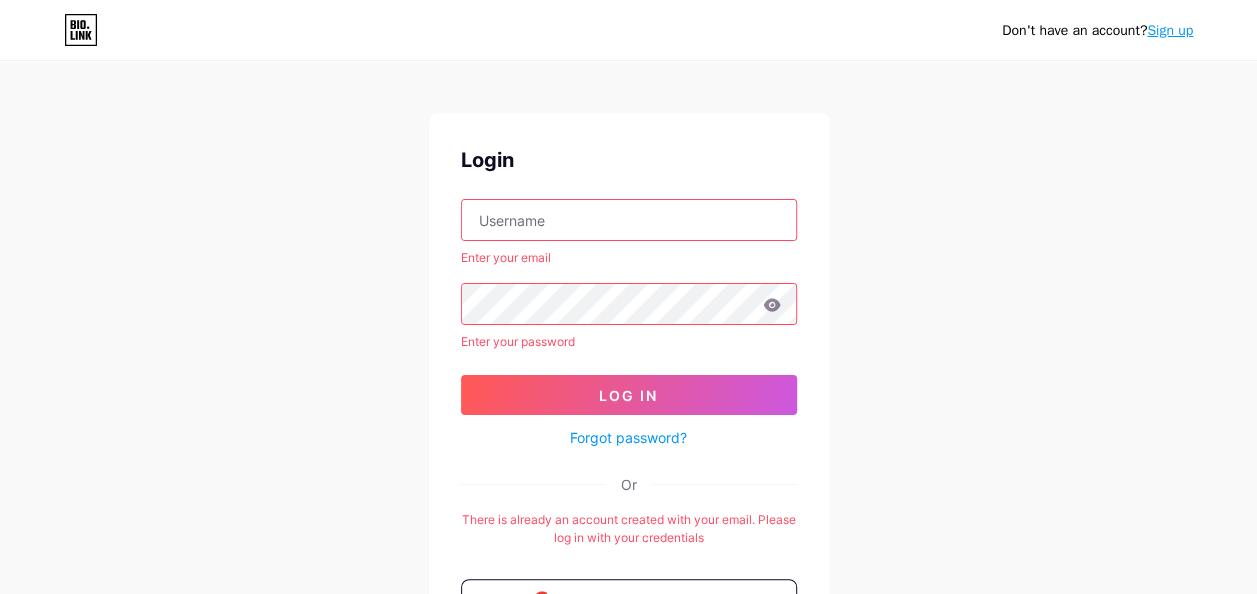 scroll, scrollTop: 0, scrollLeft: 0, axis: both 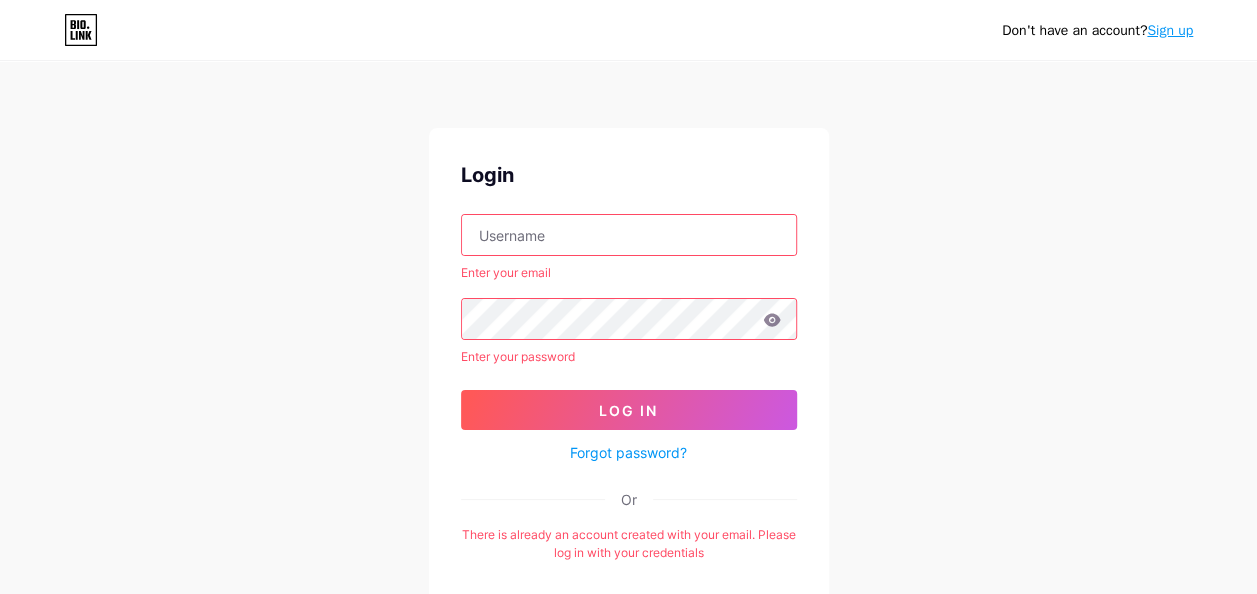type on "[EMAIL]" 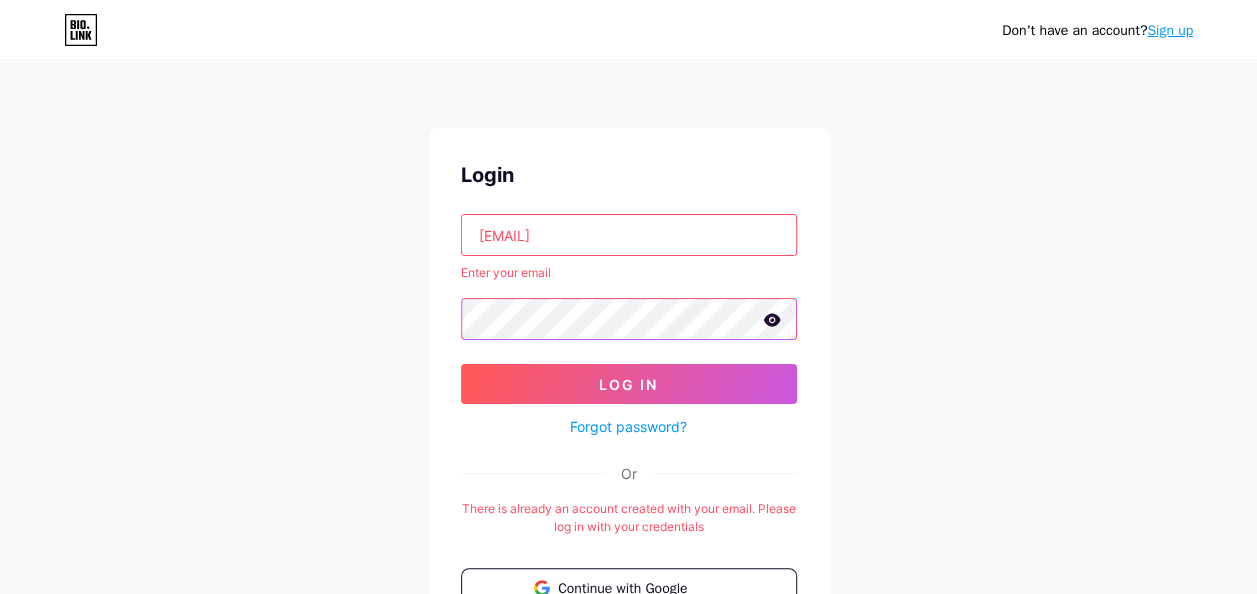 click on "Log In" at bounding box center (629, 384) 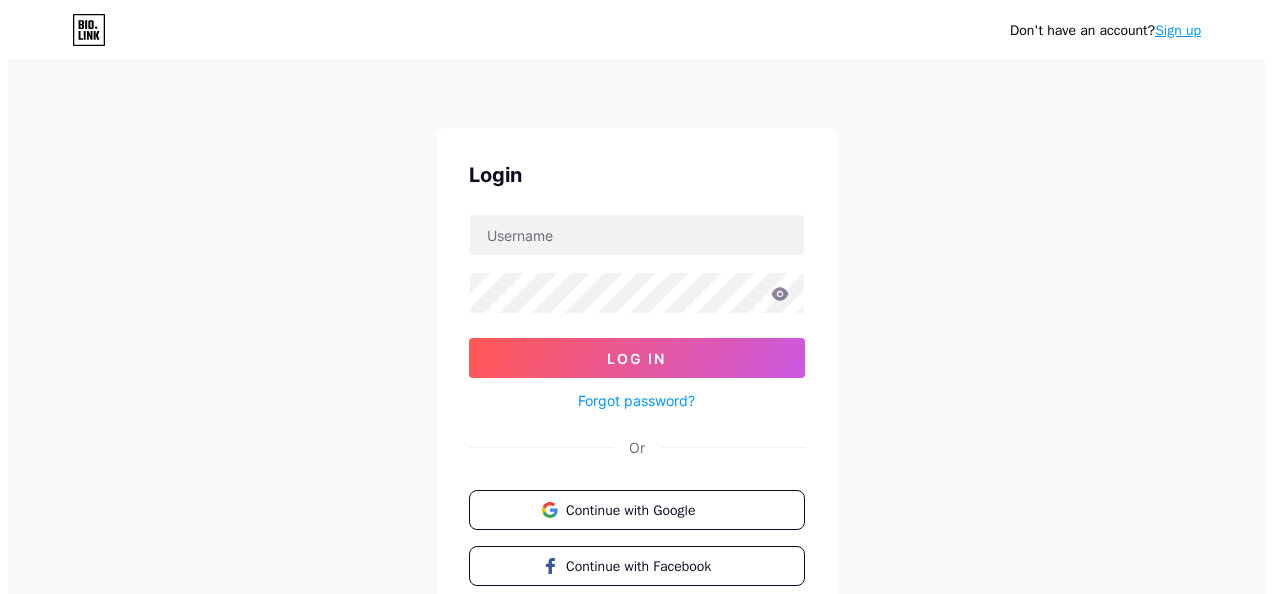 scroll, scrollTop: 0, scrollLeft: 0, axis: both 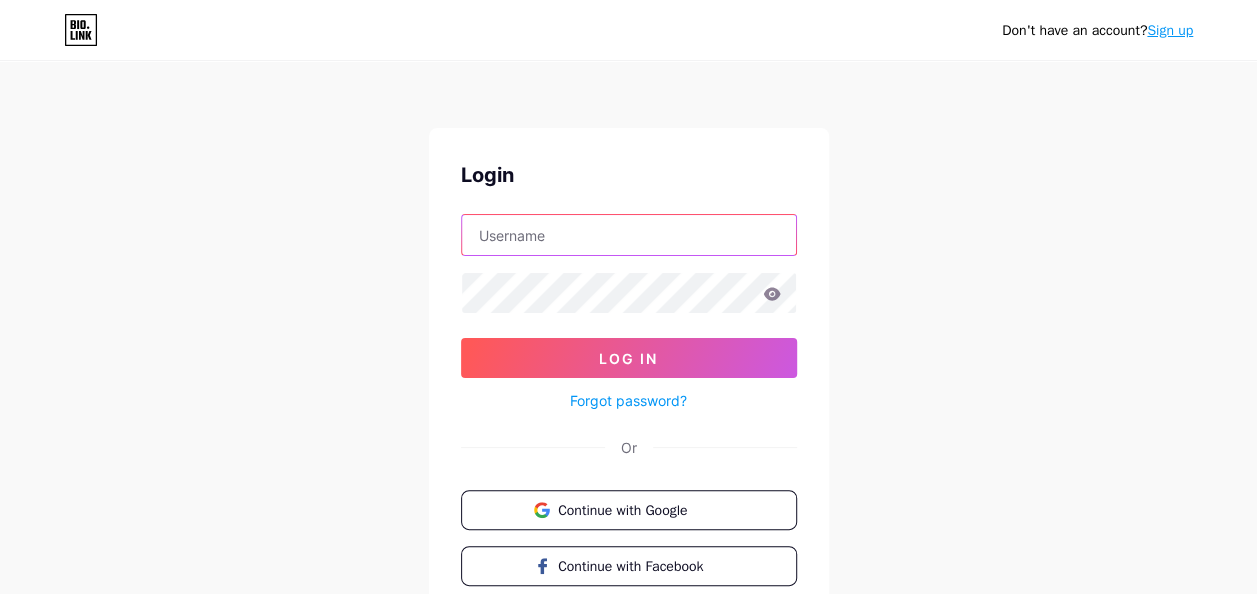 click at bounding box center (629, 235) 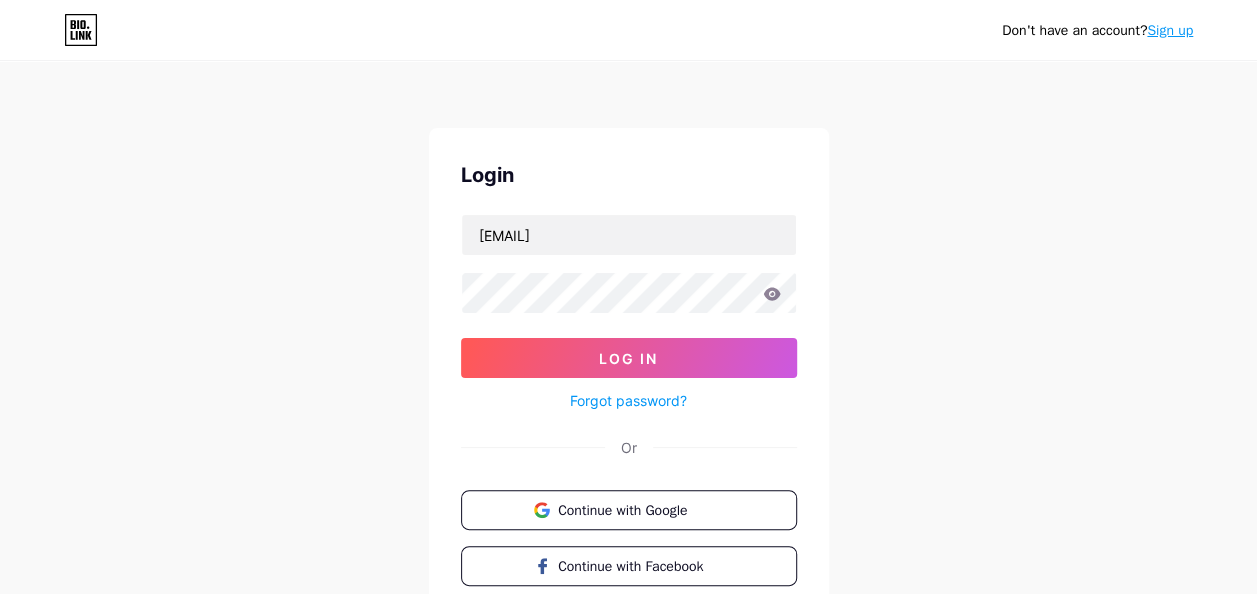 click on "Forgot password?" at bounding box center [628, 400] 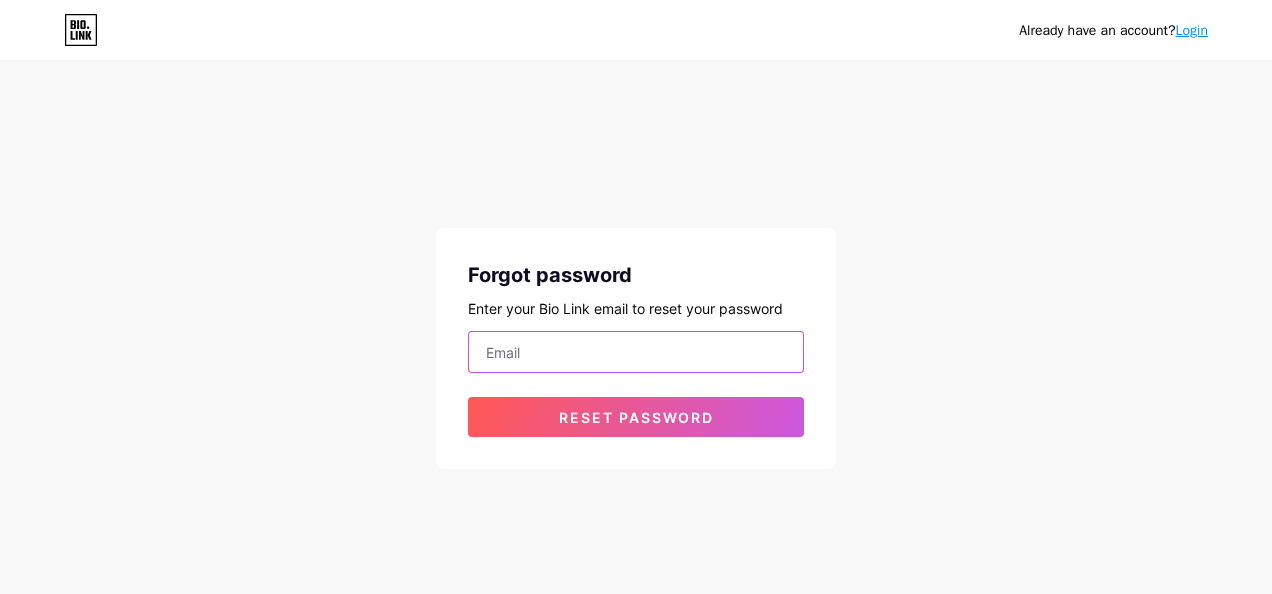 type on "[EMAIL]" 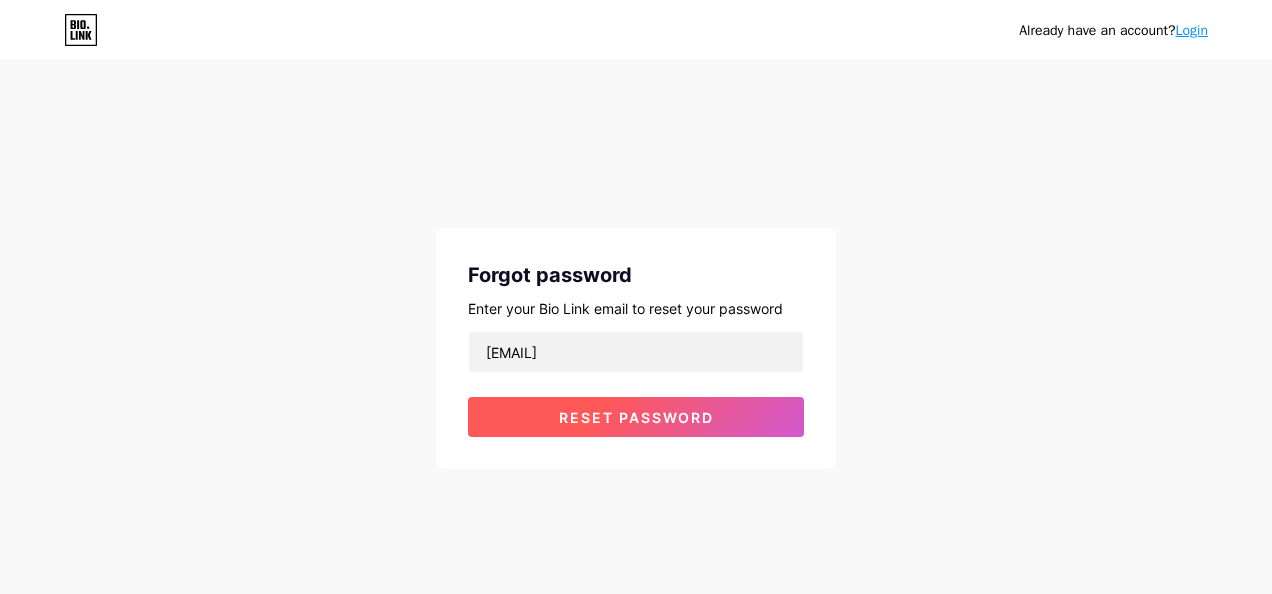 click on "Reset password" at bounding box center (636, 417) 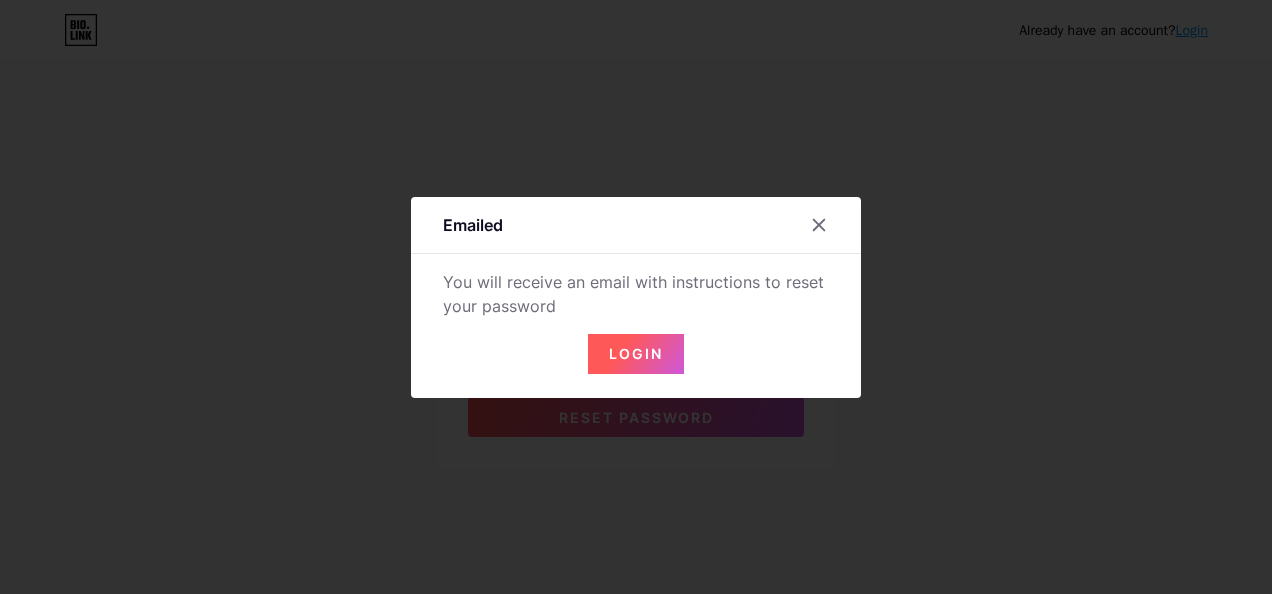 click on "Login" at bounding box center [636, 353] 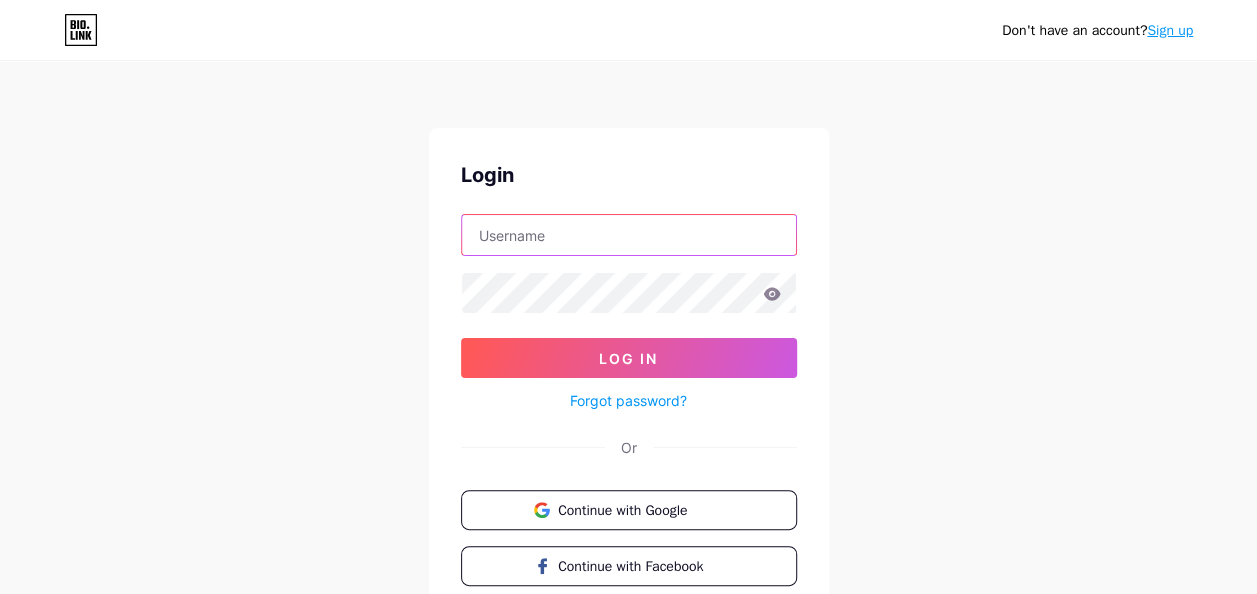 click at bounding box center (629, 235) 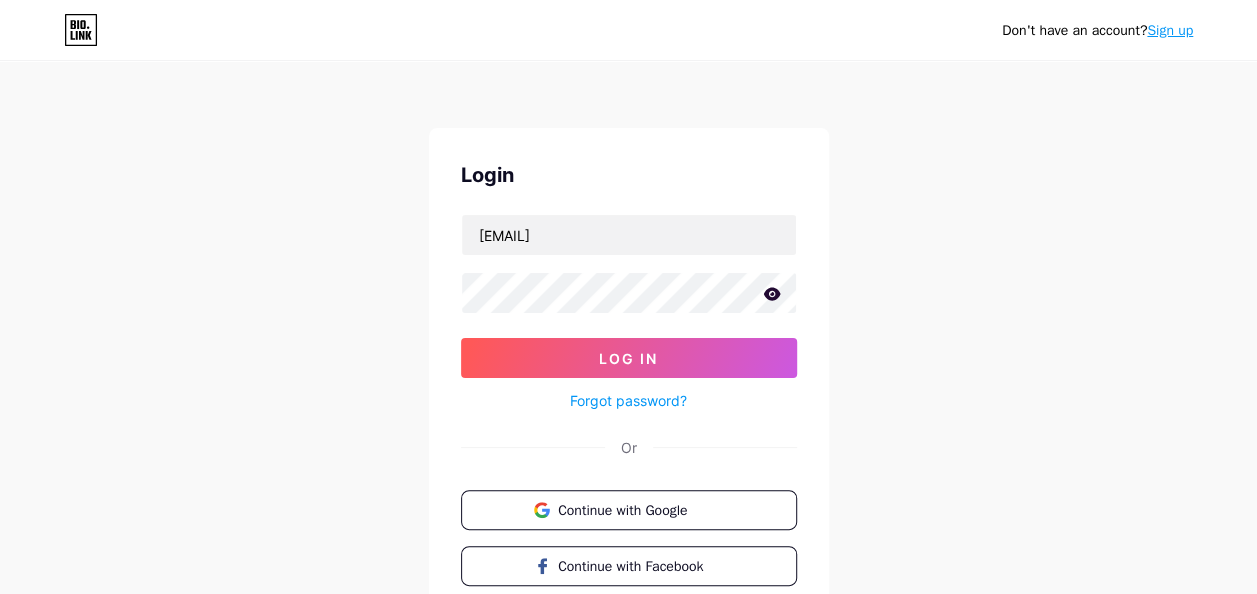 click at bounding box center (0, 0) 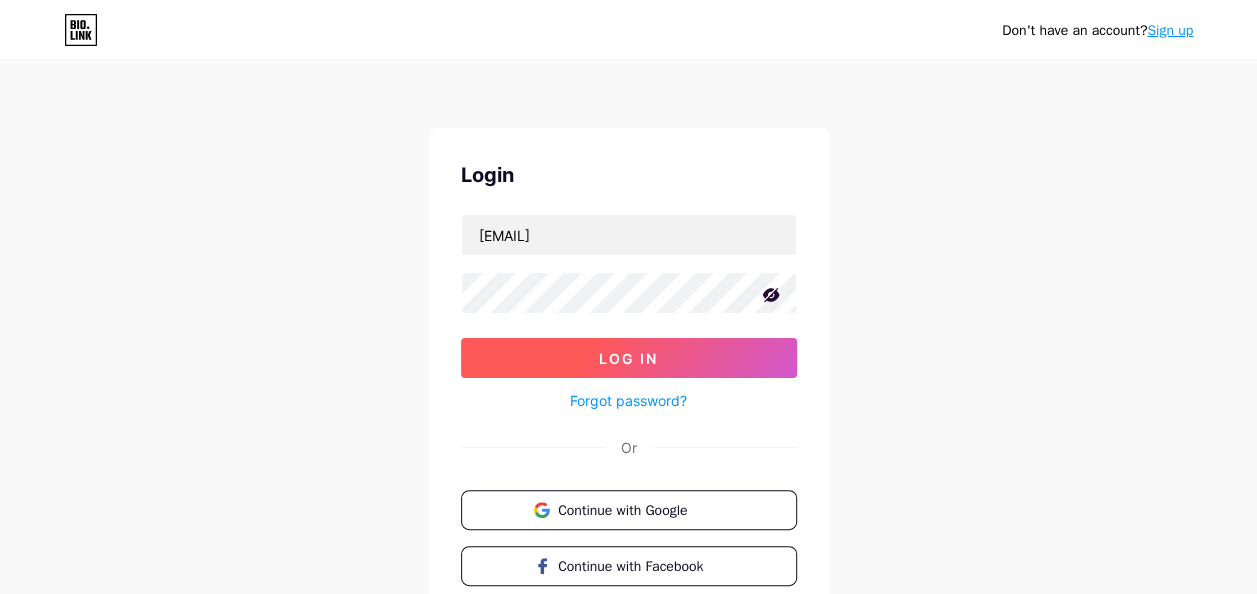 click on "Log In" at bounding box center (629, 358) 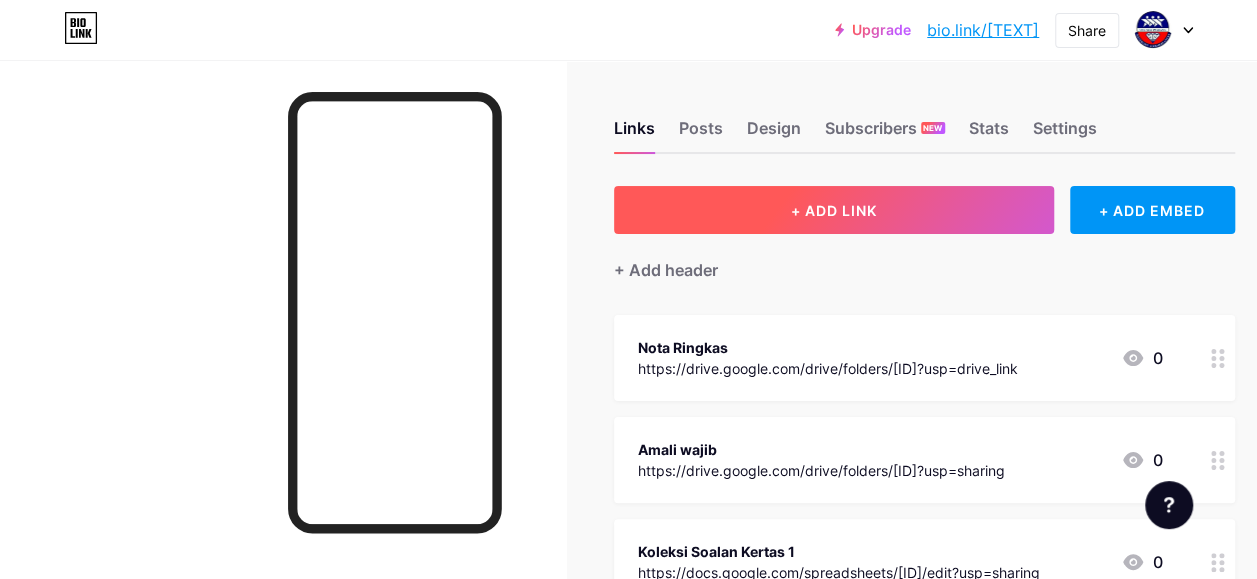 click on "+ ADD LINK" at bounding box center (834, 210) 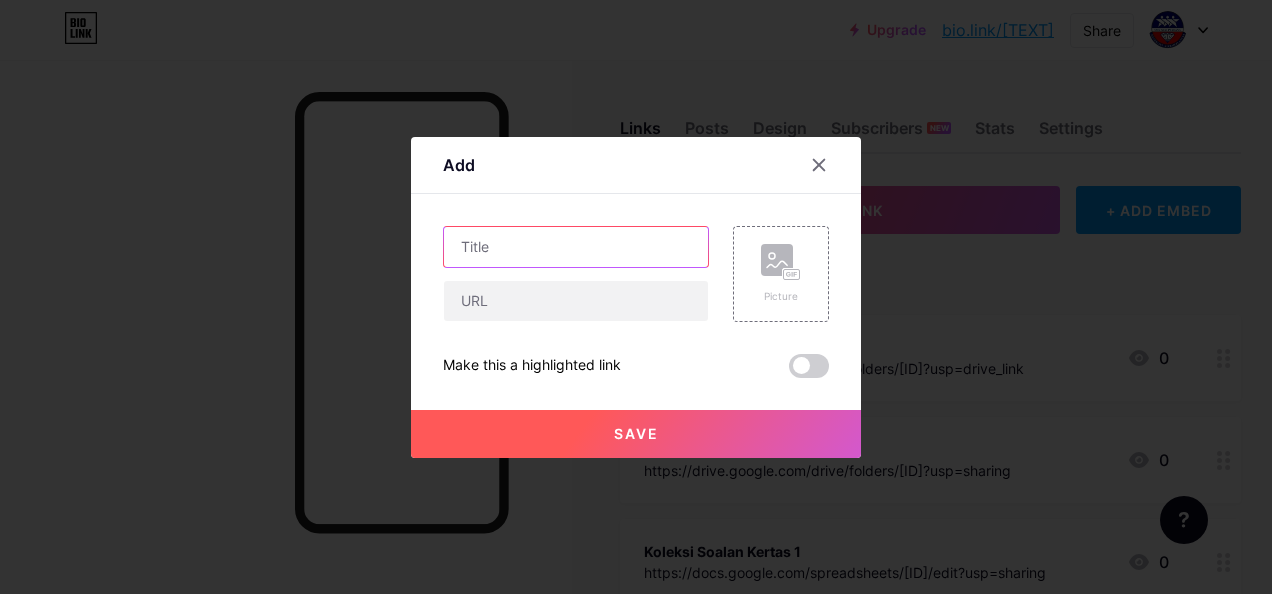 click at bounding box center (576, 247) 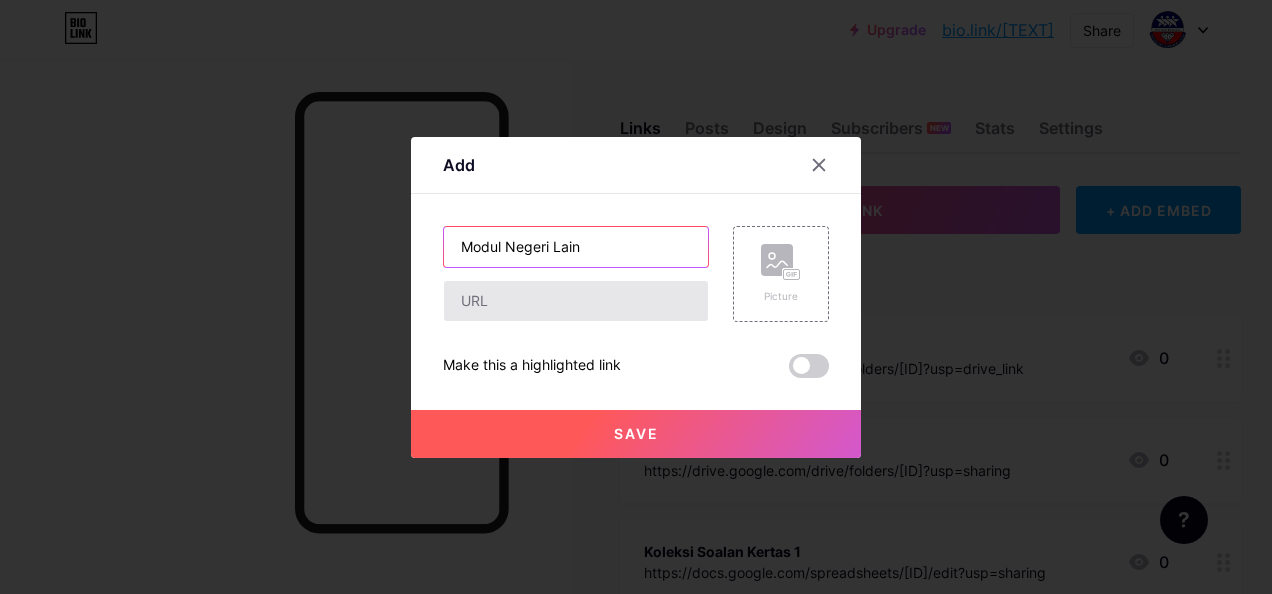 type on "Modul Negeri Lain" 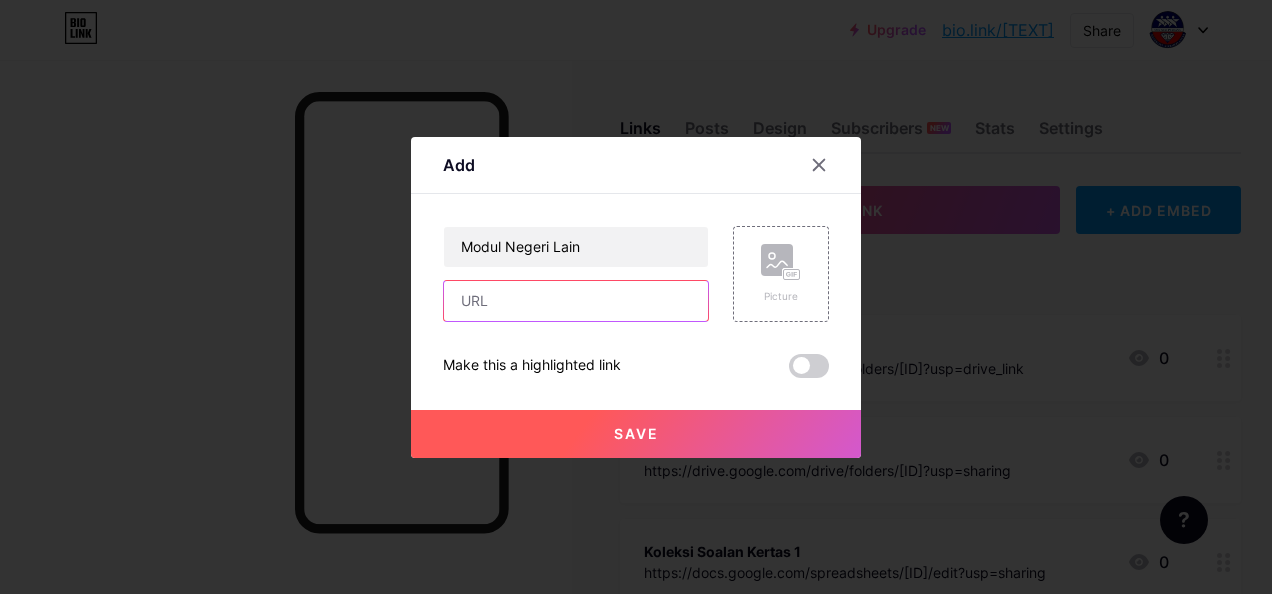 click at bounding box center [576, 301] 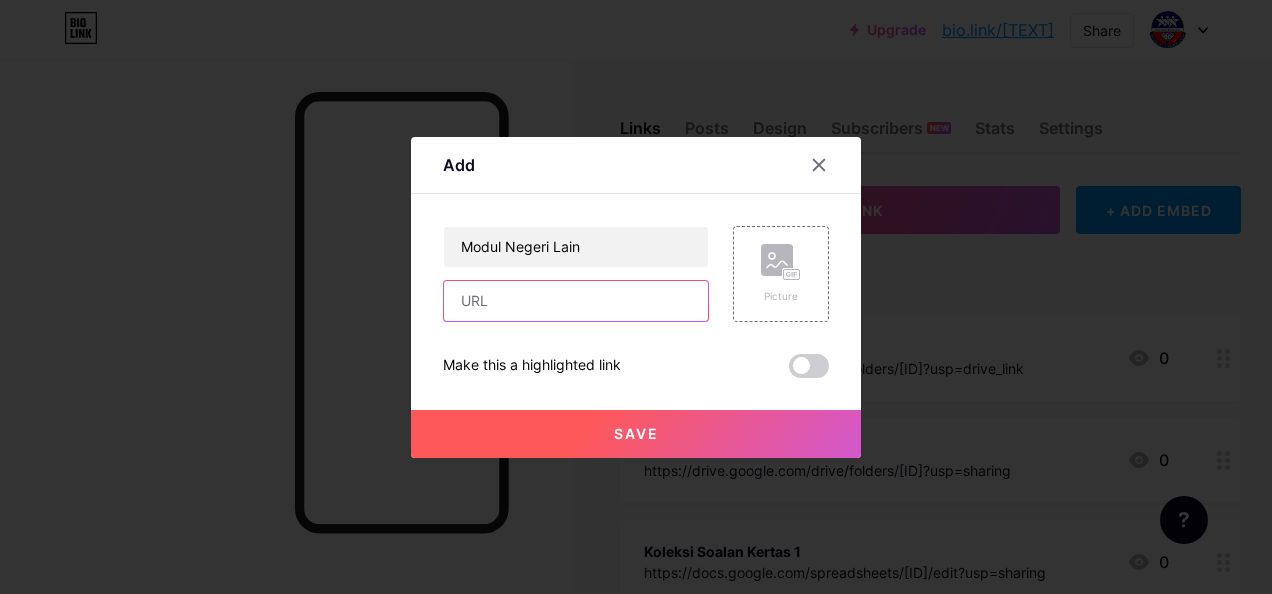 paste on "https://drive.google.com/drive/folders/[ID]" 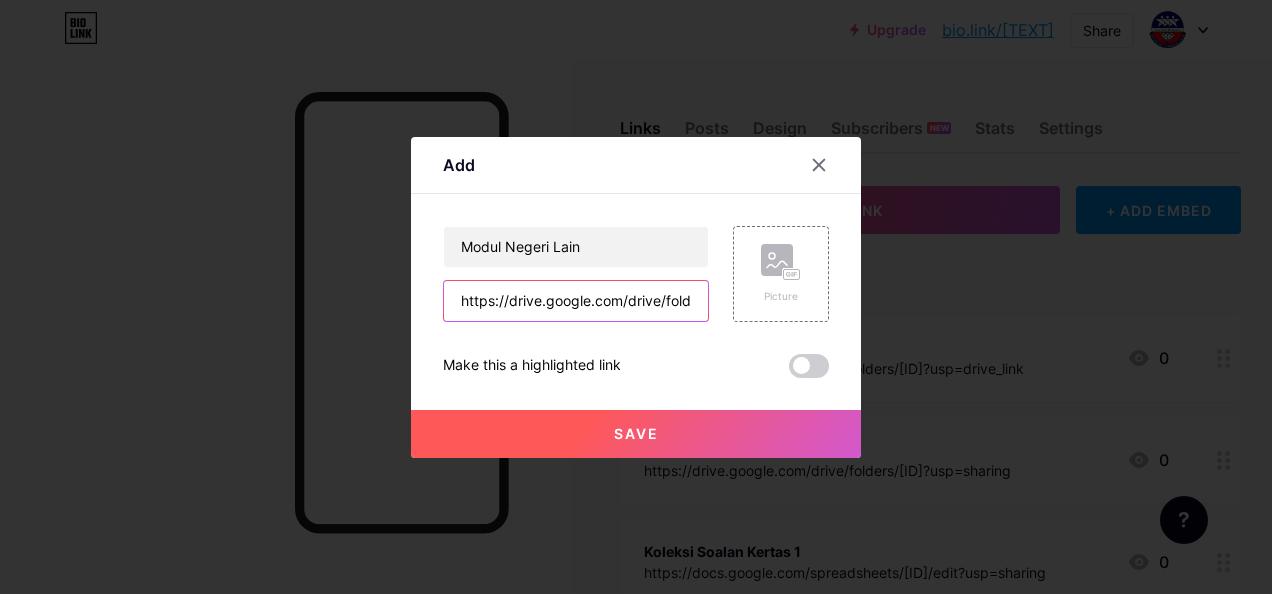 scroll, scrollTop: 0, scrollLeft: 417, axis: horizontal 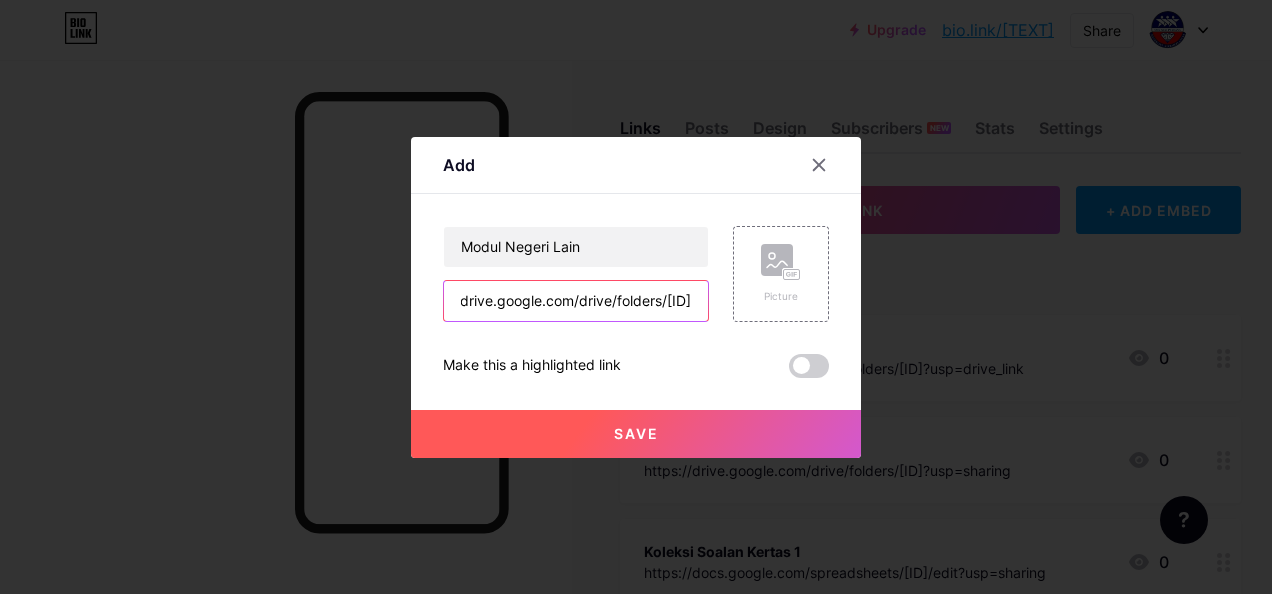 type on "https://drive.google.com/drive/folders/[ID]" 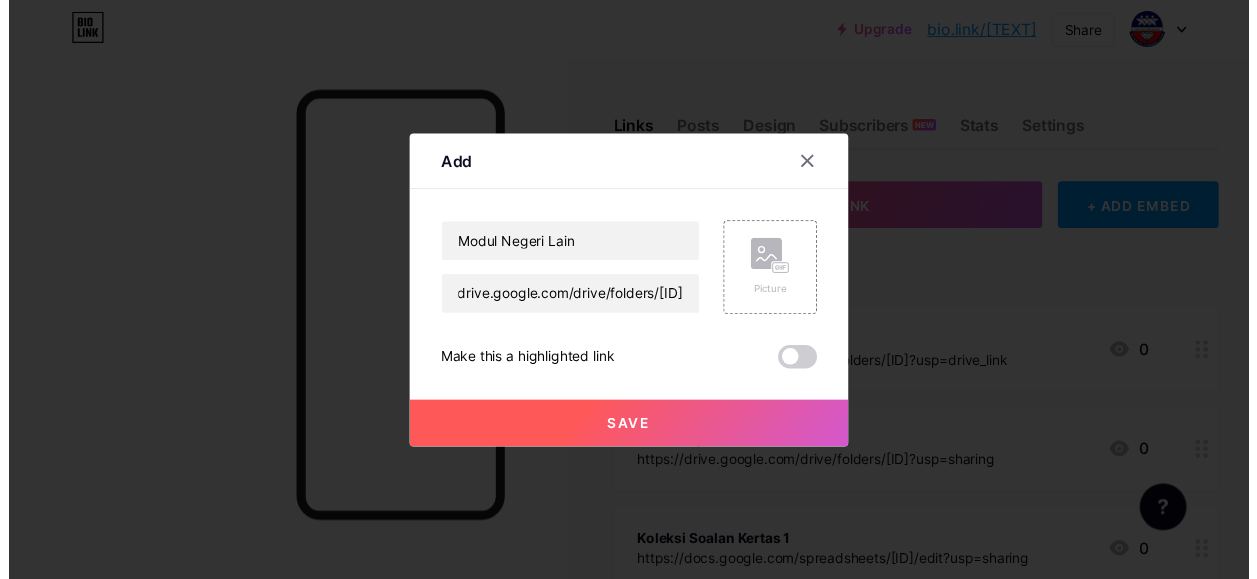 scroll, scrollTop: 0, scrollLeft: 0, axis: both 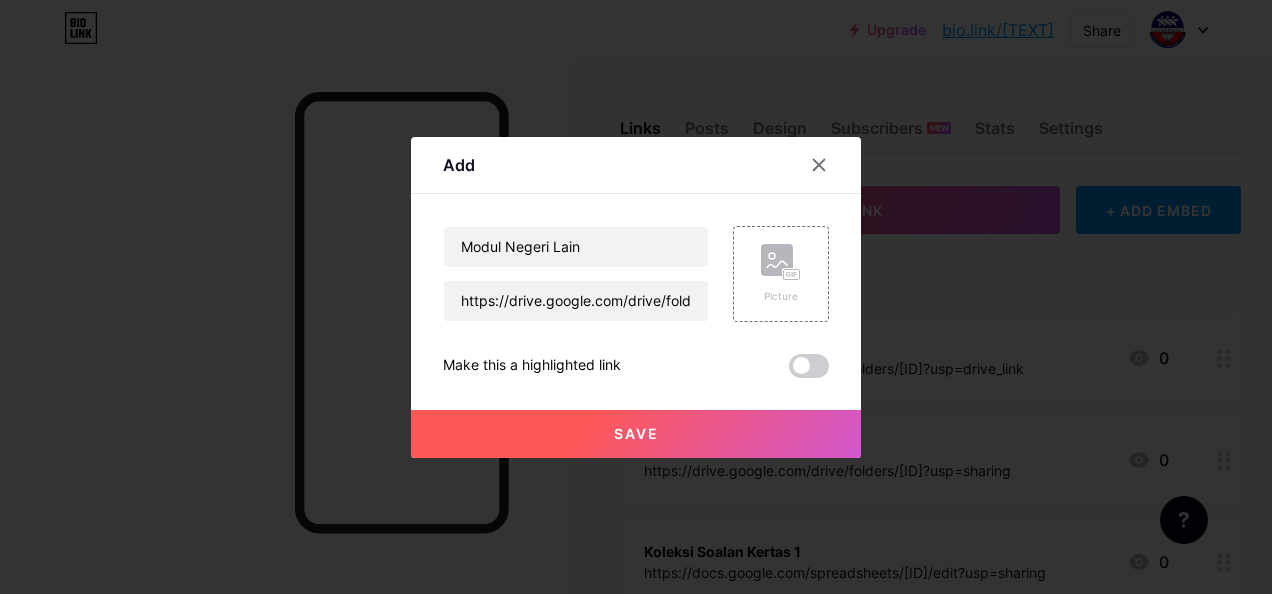 click on "Save" at bounding box center (636, 433) 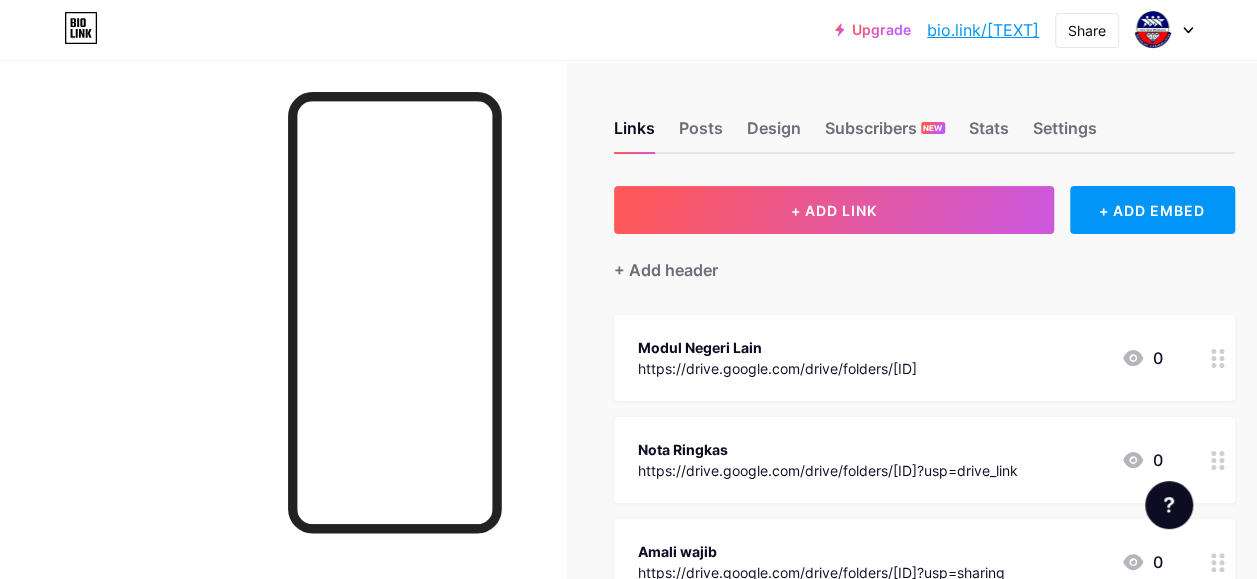 drag, startPoint x: 784, startPoint y: 360, endPoint x: 791, endPoint y: 446, distance: 86.28442 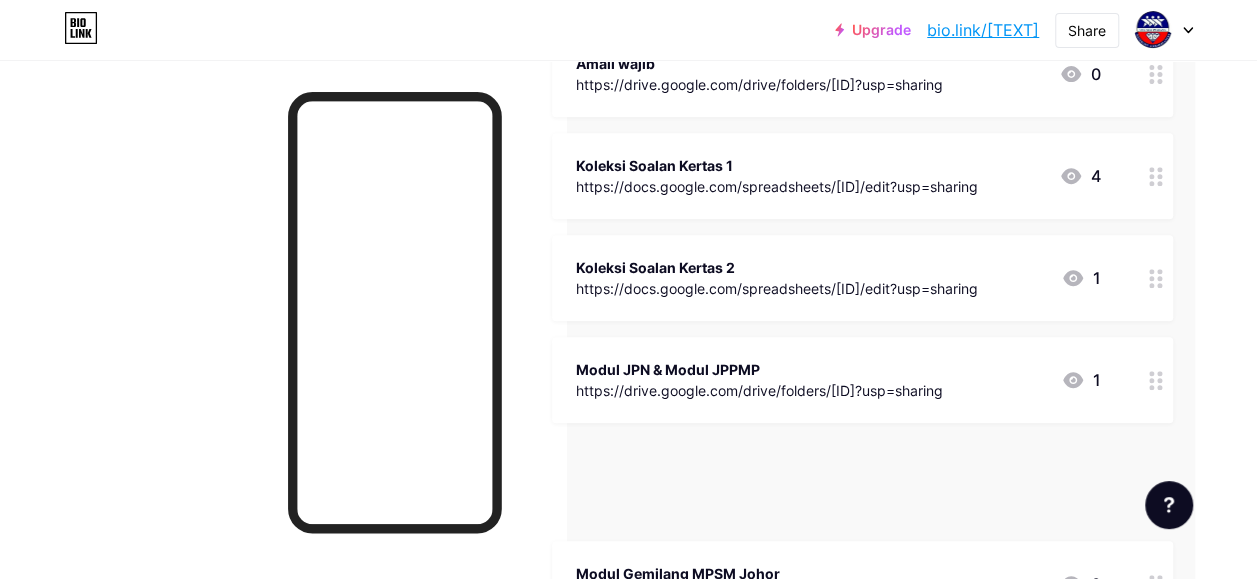 scroll, scrollTop: 455, scrollLeft: 68, axis: both 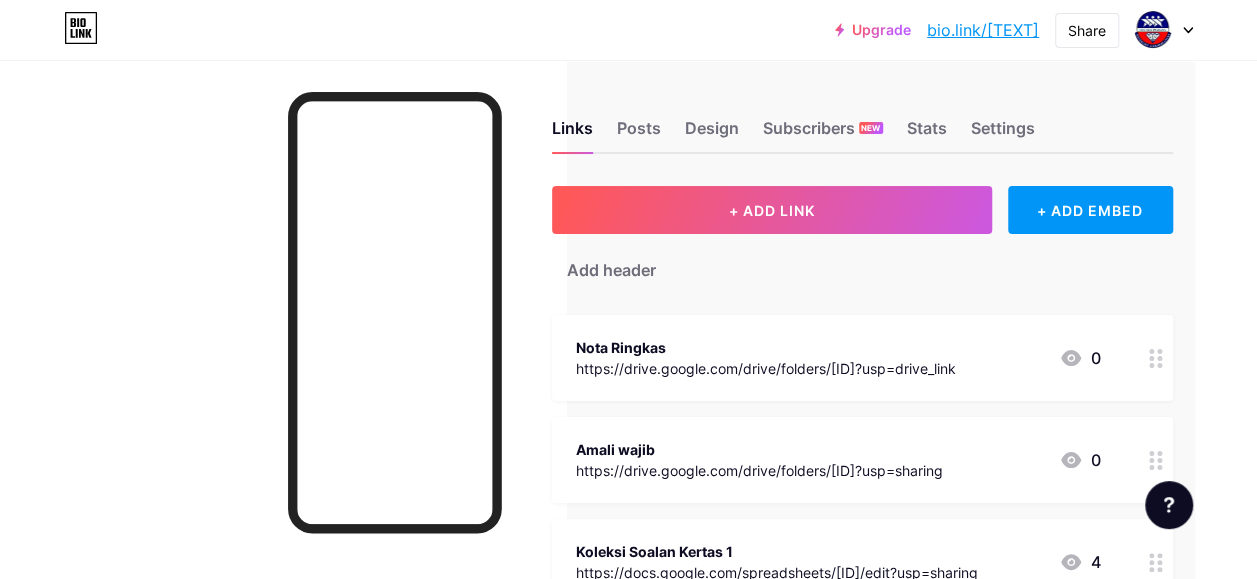click on "Links
Posts
Design
Subscribers
NEW
Stats
Settings" at bounding box center [862, 119] 